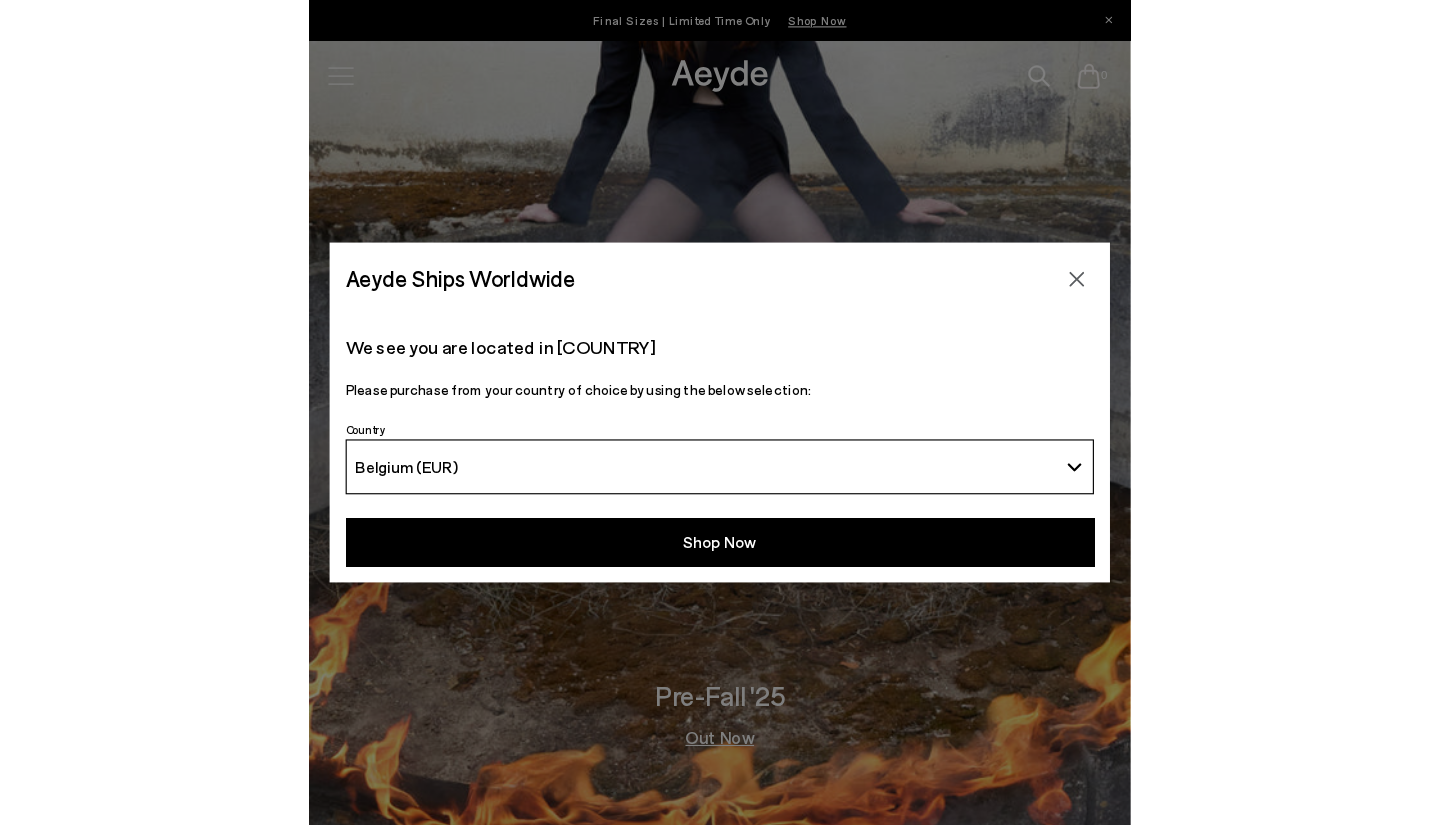 scroll, scrollTop: 0, scrollLeft: 0, axis: both 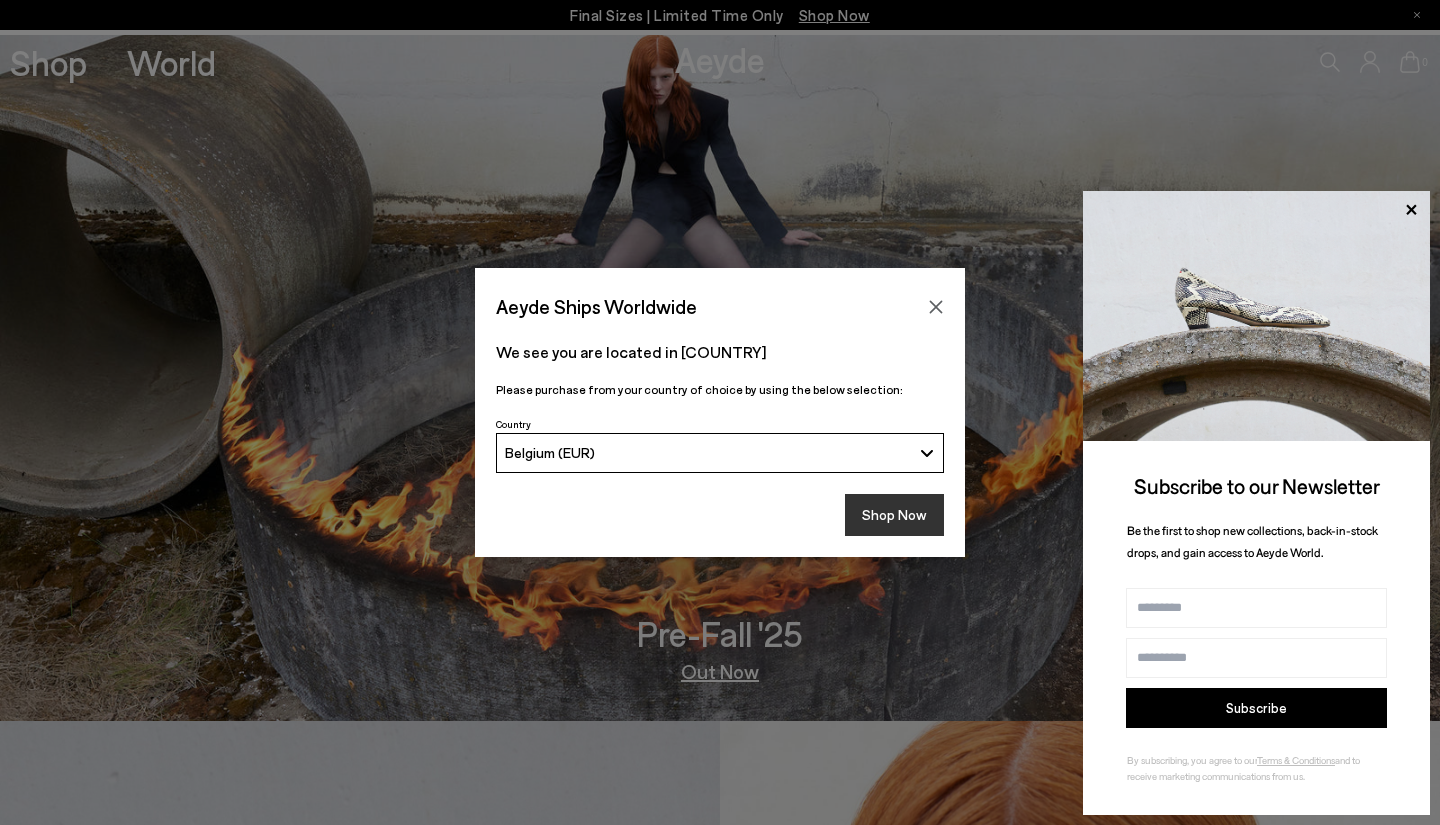 click on "Shop Now" at bounding box center (894, 515) 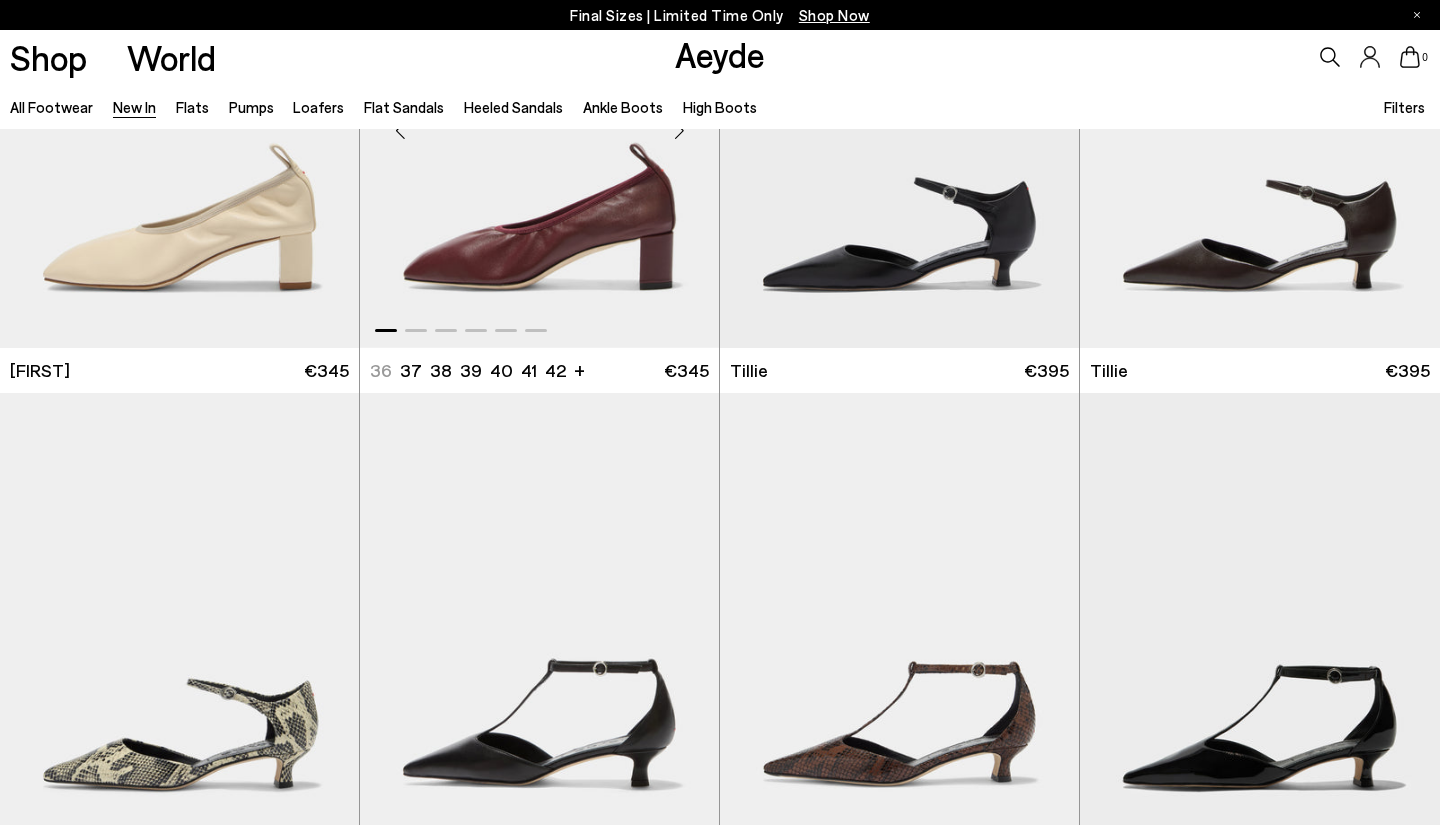 scroll, scrollTop: 2233, scrollLeft: 0, axis: vertical 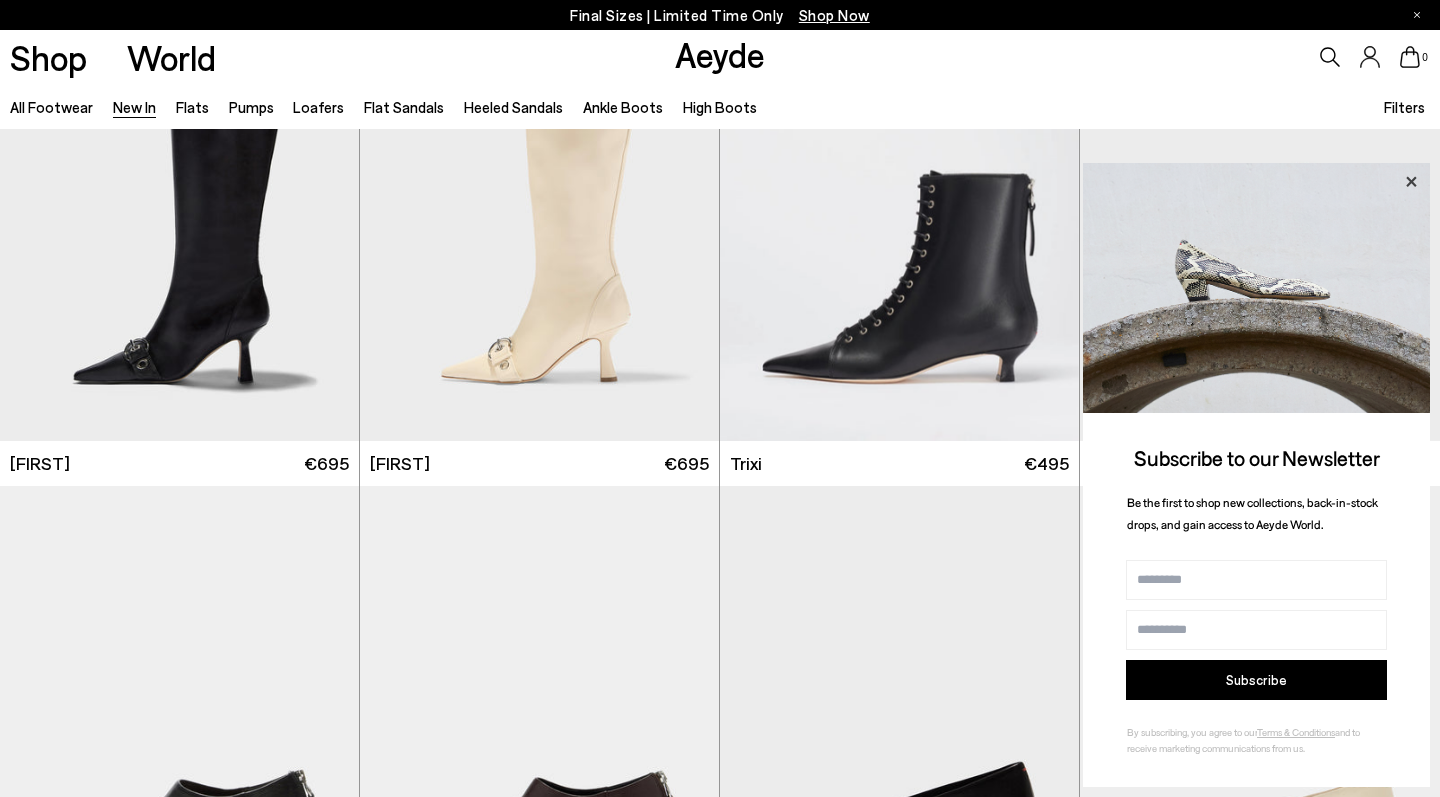 click 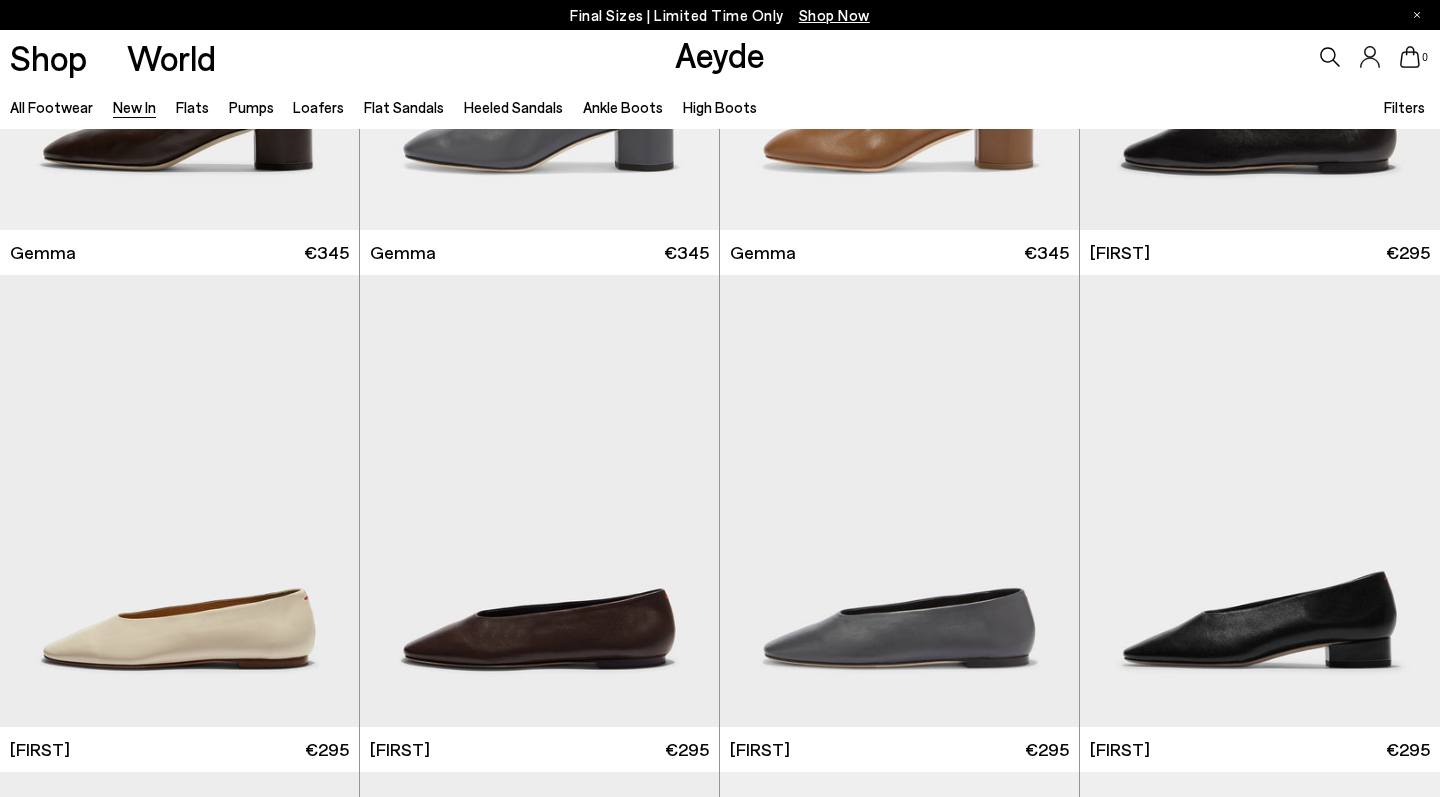scroll, scrollTop: 8826, scrollLeft: 1, axis: both 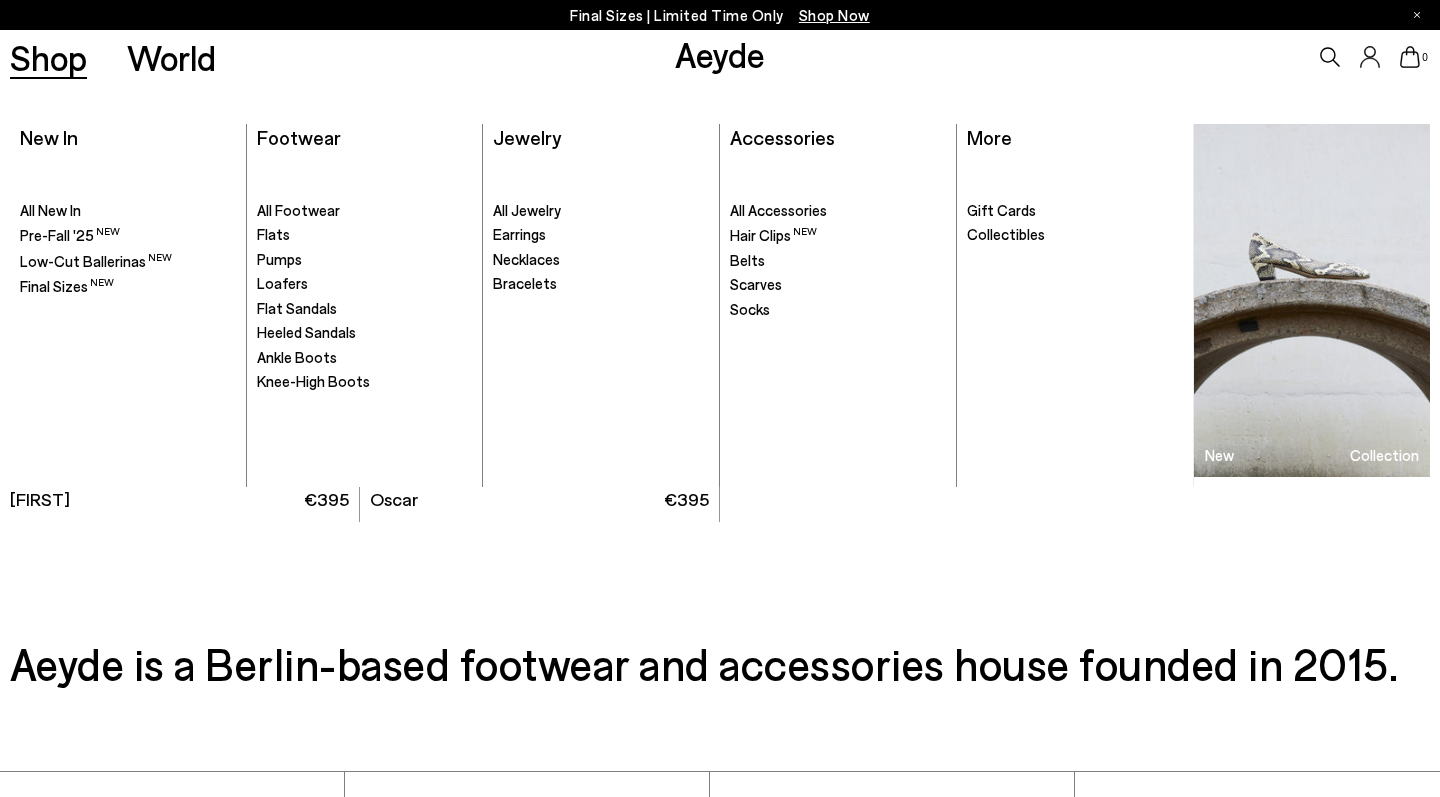 click on "Shop" at bounding box center (48, 57) 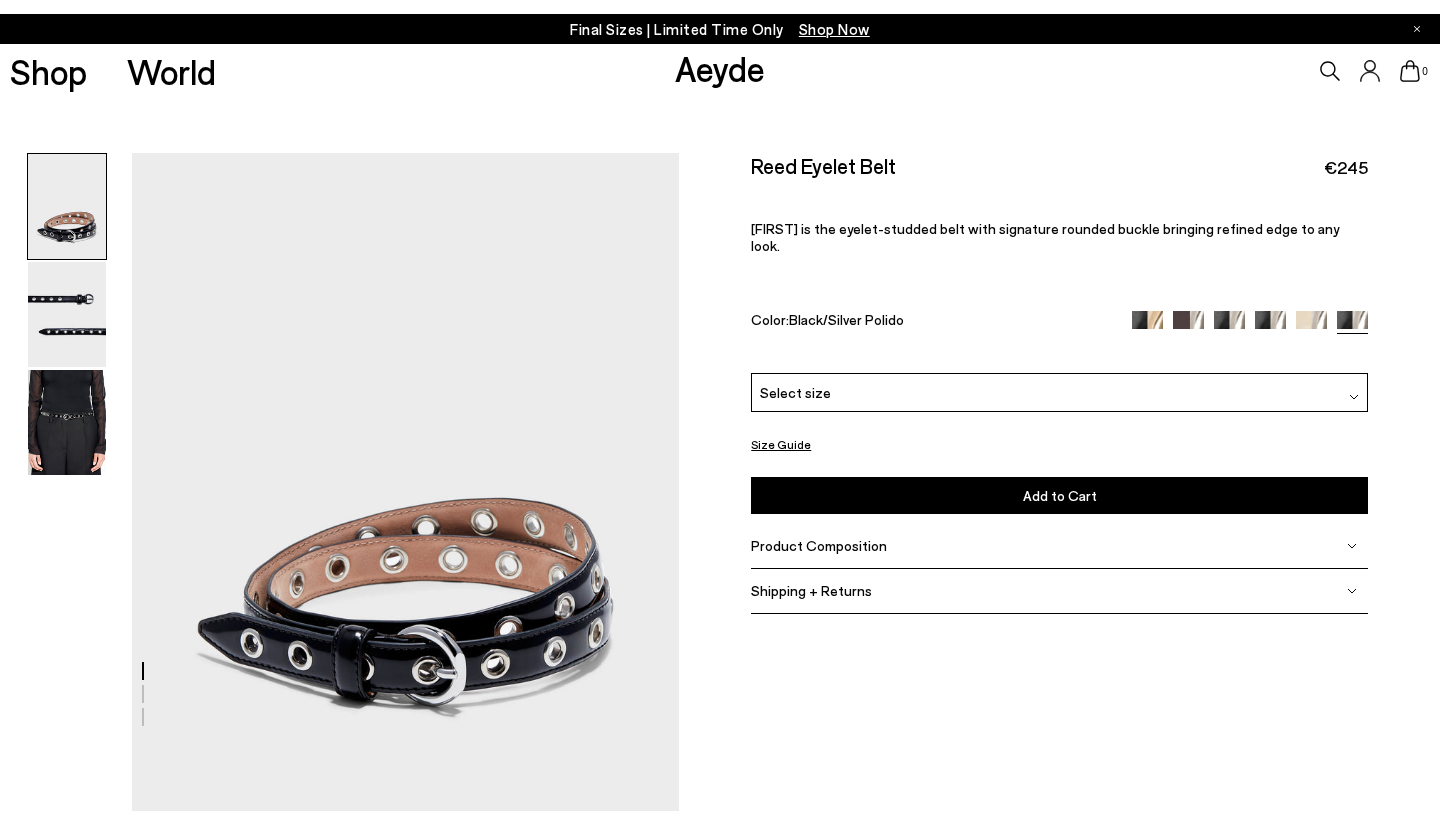 scroll, scrollTop: 0, scrollLeft: 0, axis: both 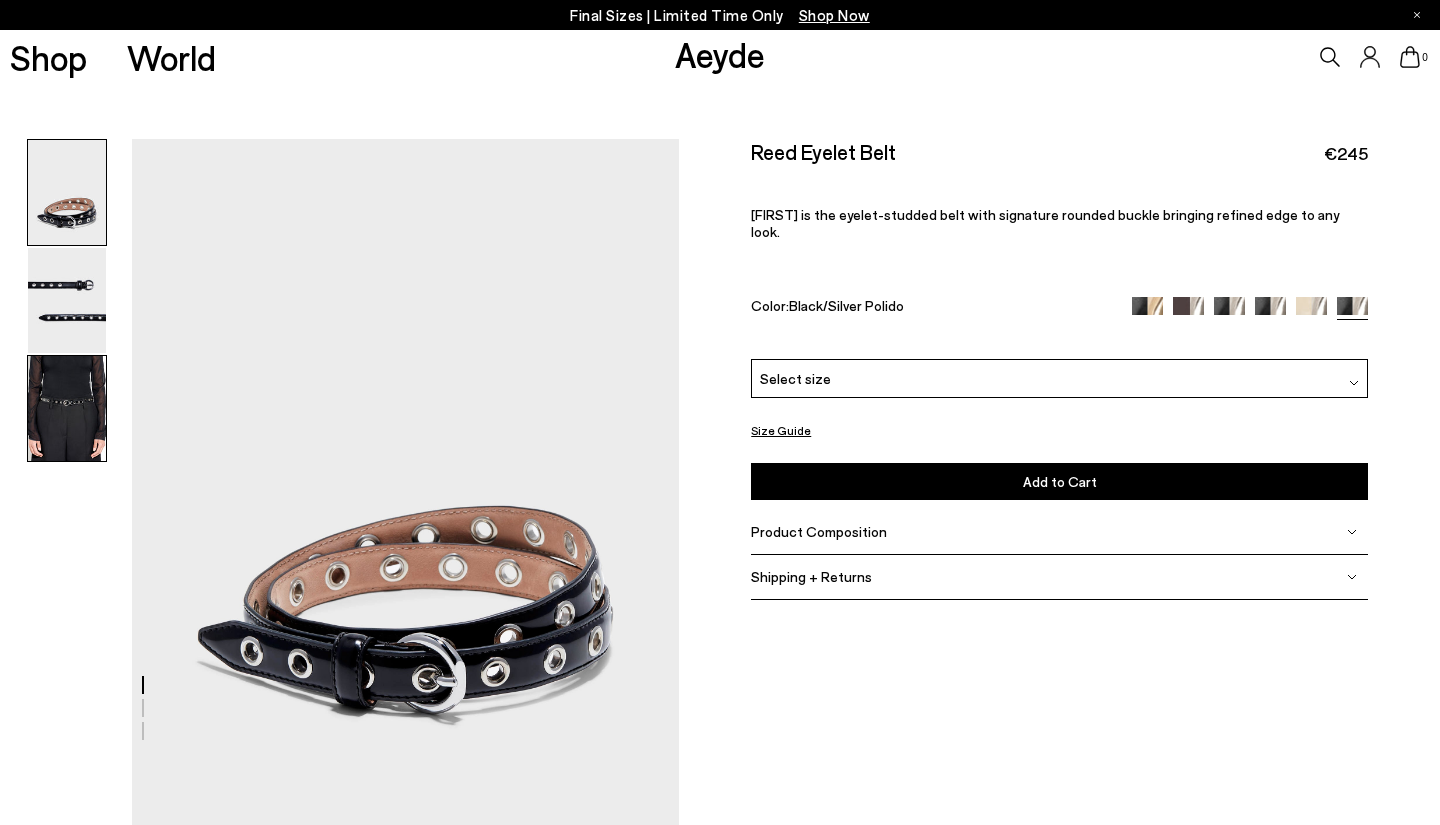 click at bounding box center [67, 408] 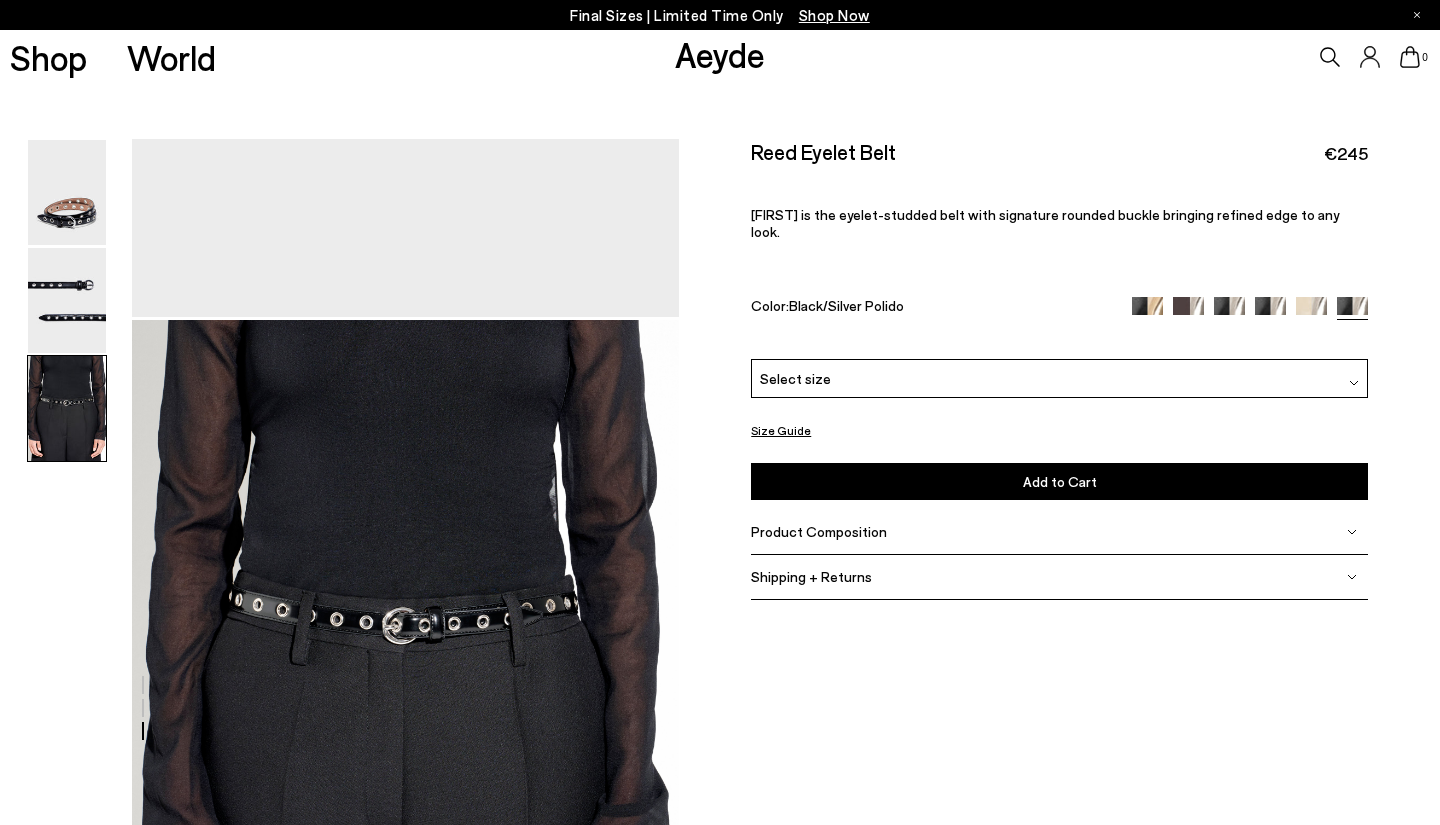 scroll, scrollTop: 1560, scrollLeft: 0, axis: vertical 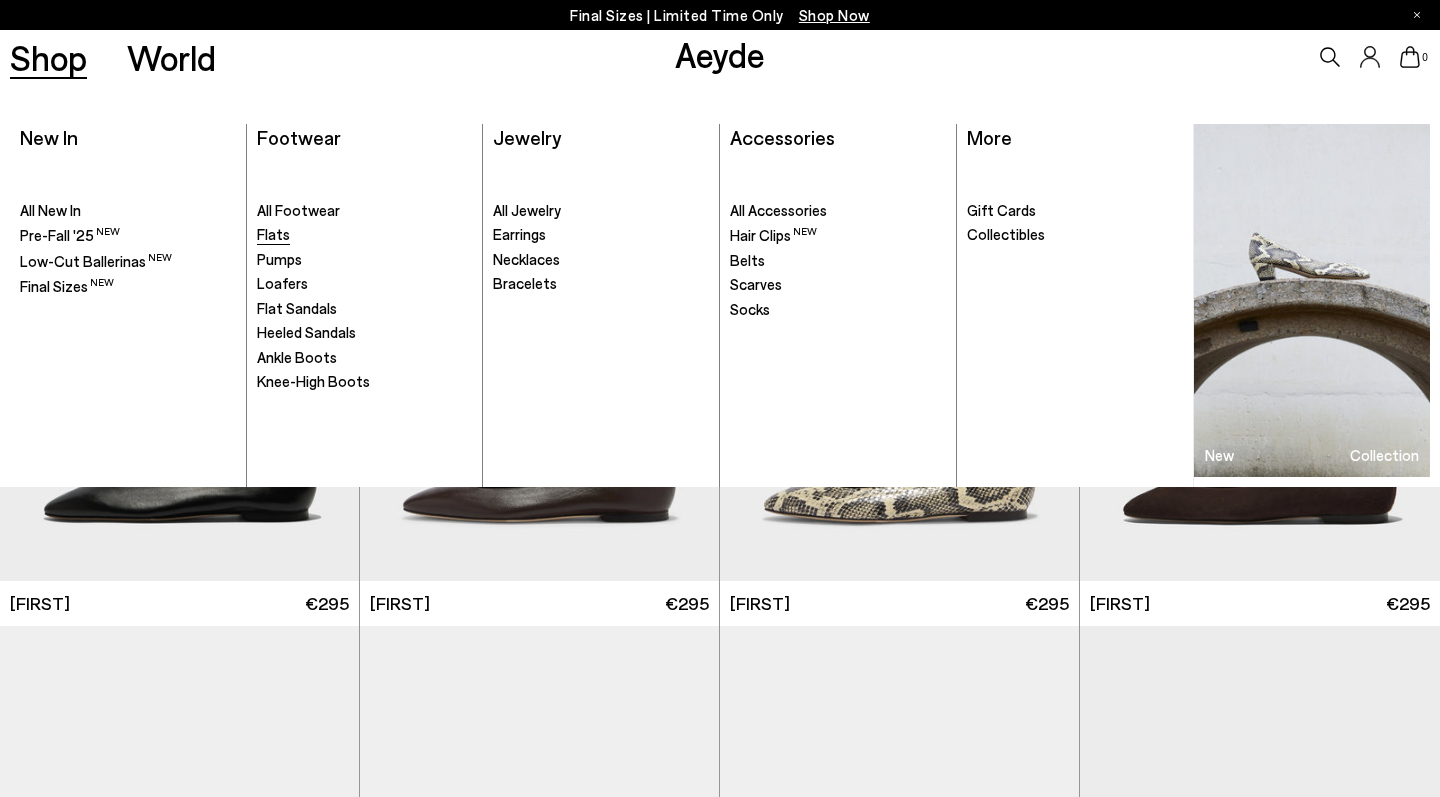 click on "Flats" at bounding box center (273, 234) 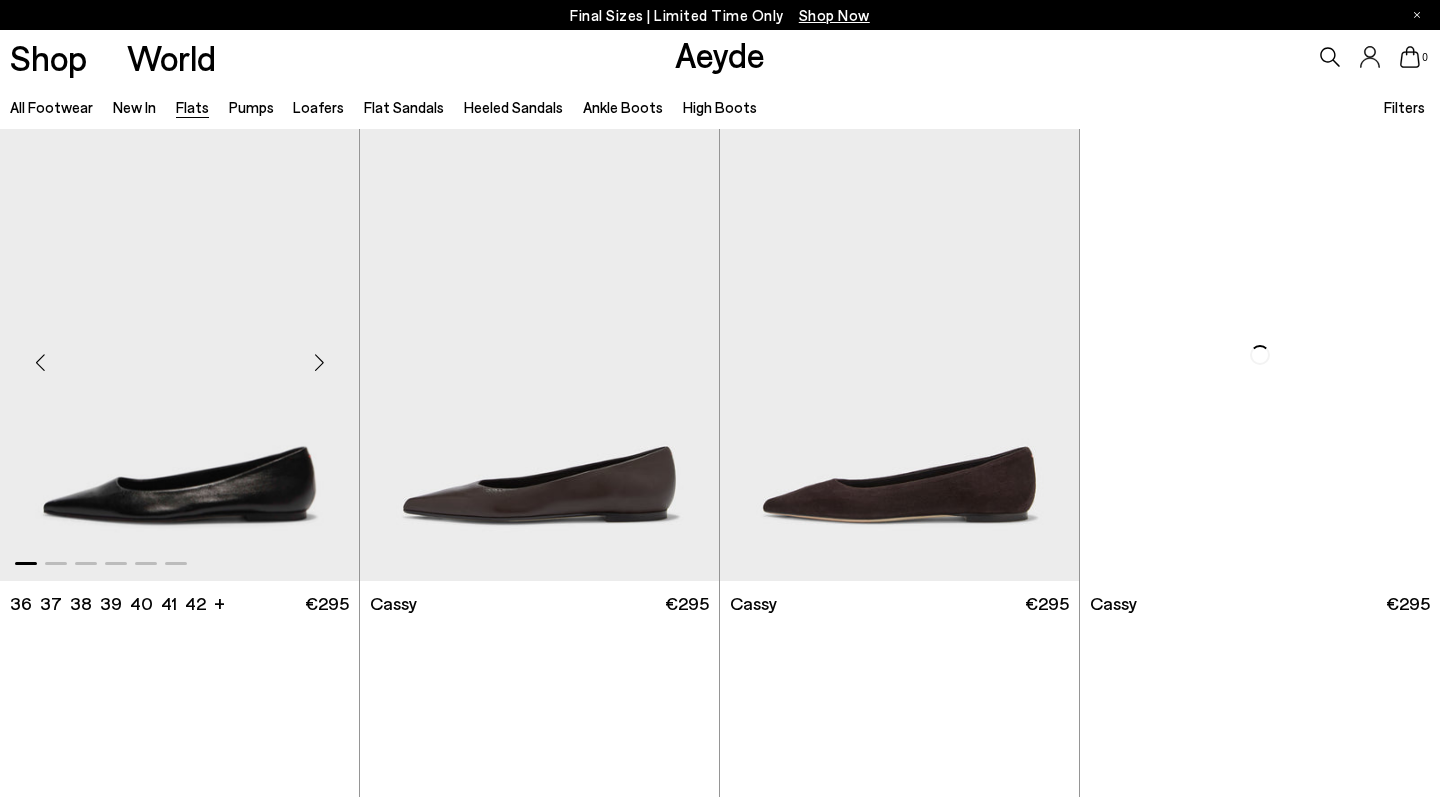 scroll, scrollTop: 0, scrollLeft: 0, axis: both 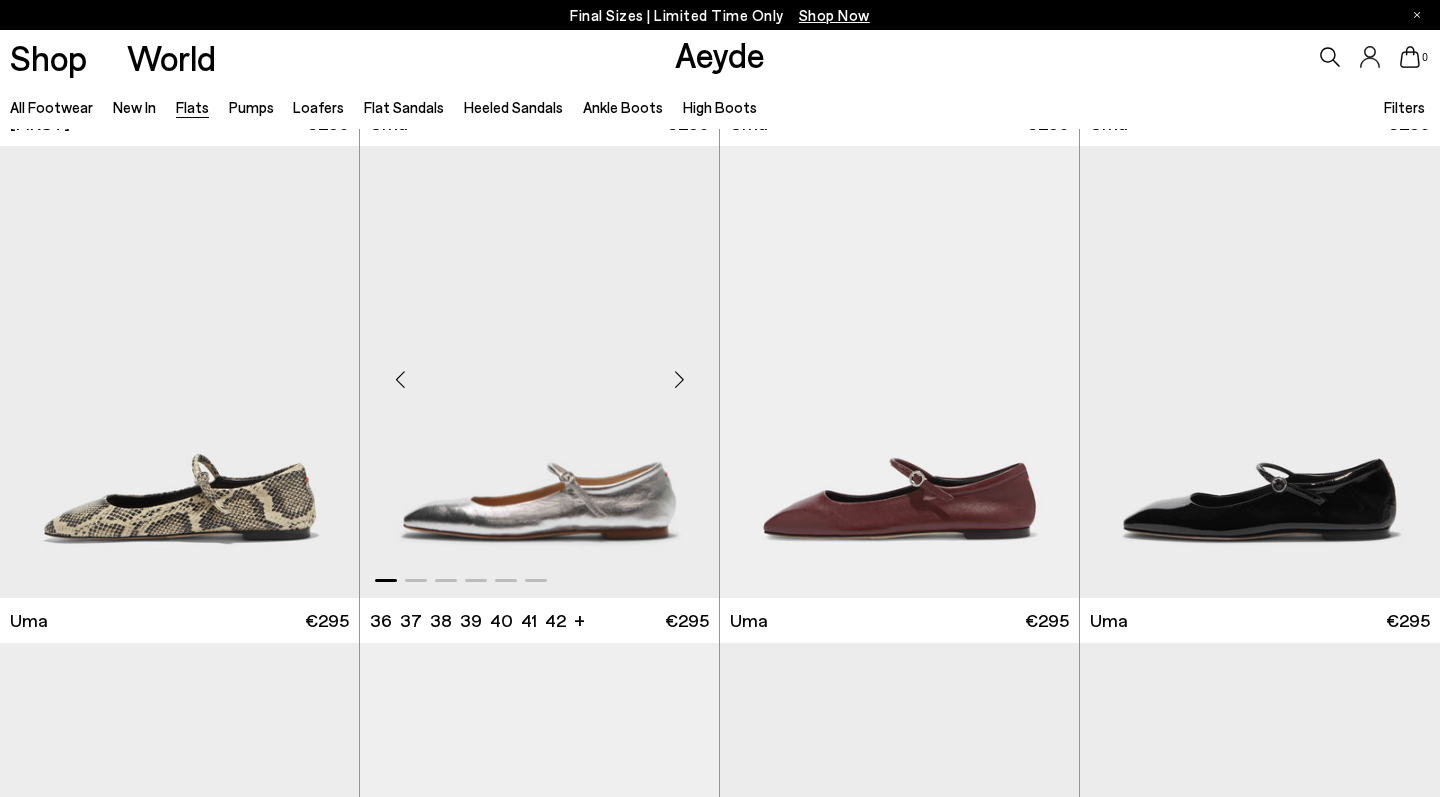 click at bounding box center [539, 371] 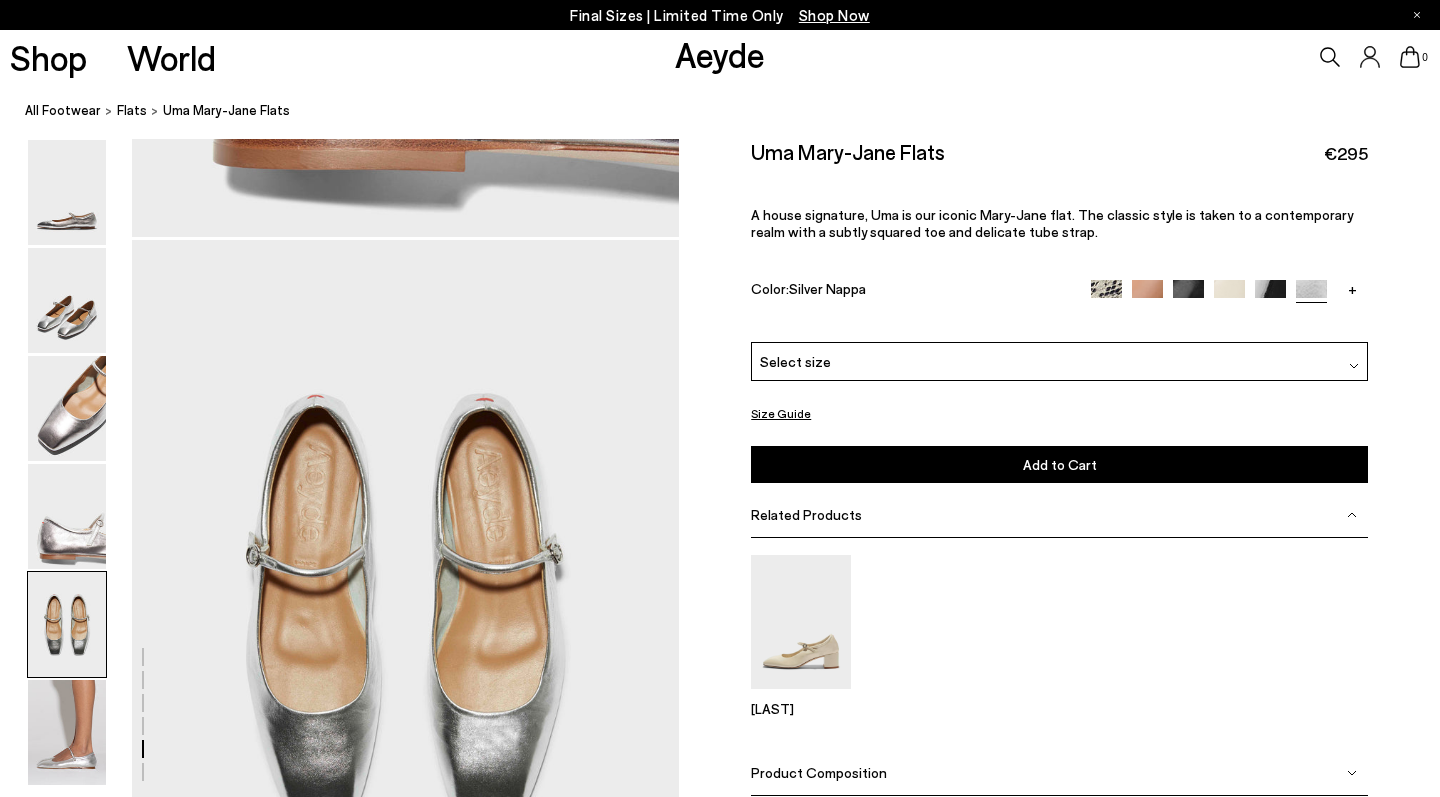scroll, scrollTop: 2913, scrollLeft: 0, axis: vertical 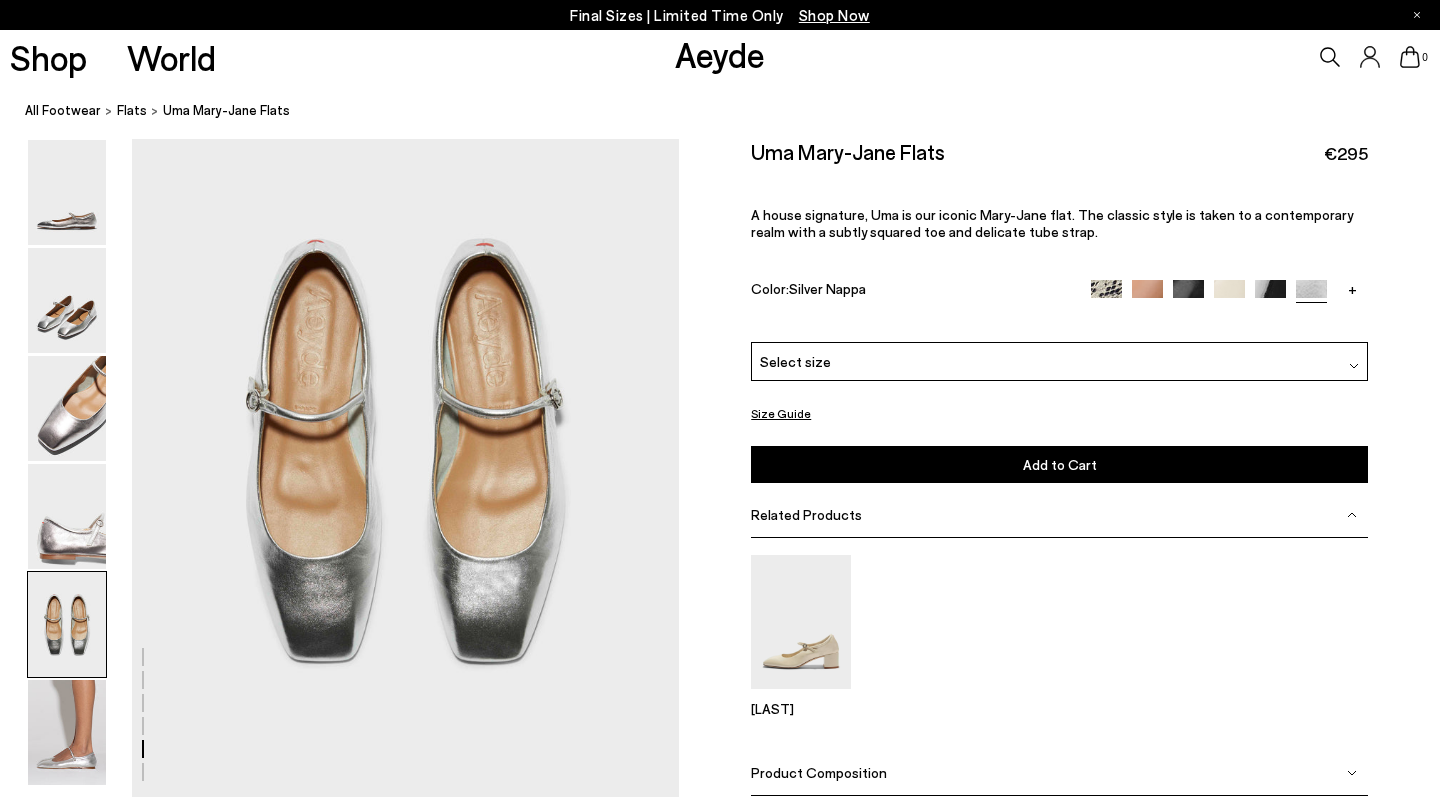 click on "Select size" at bounding box center (795, 361) 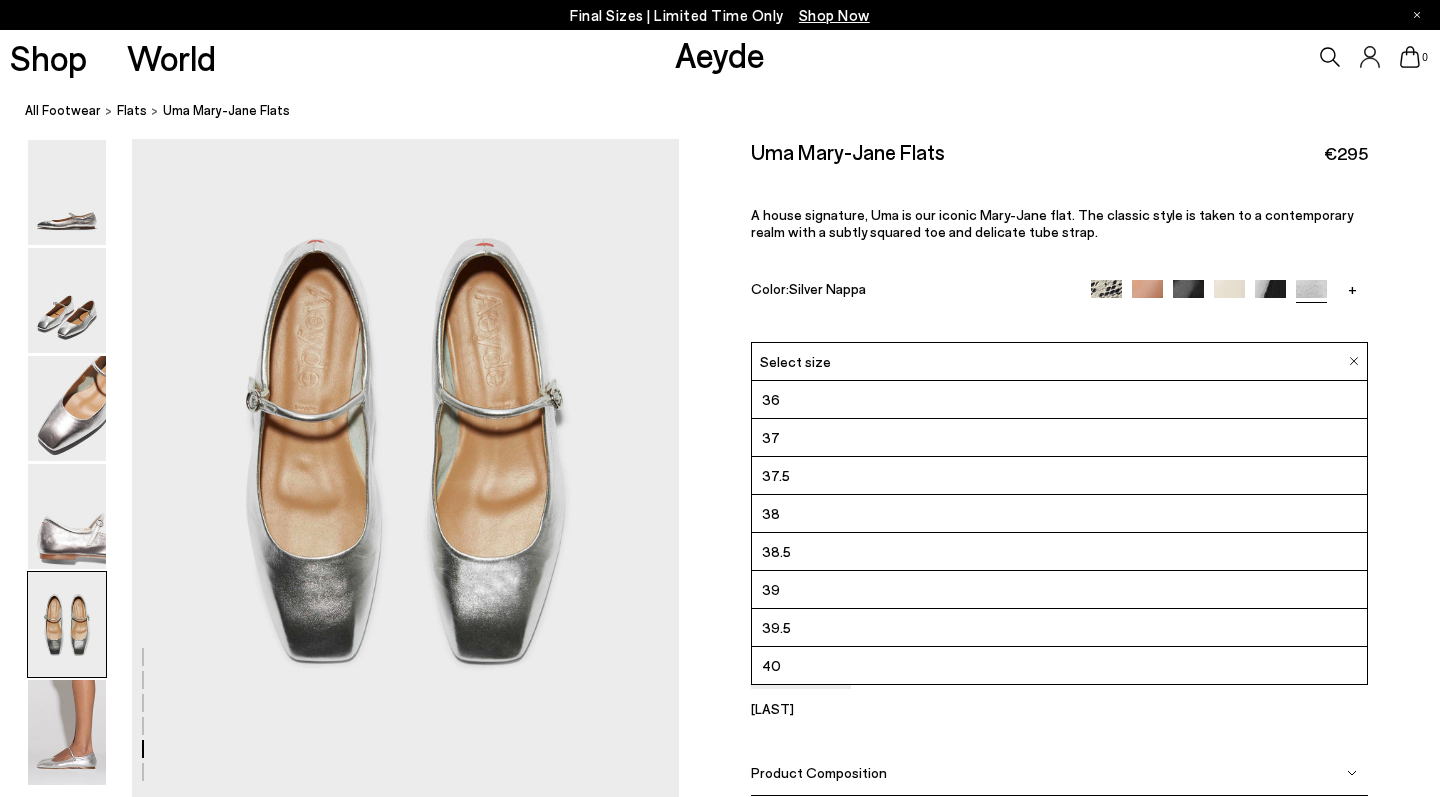 click on "38" at bounding box center (1059, 514) 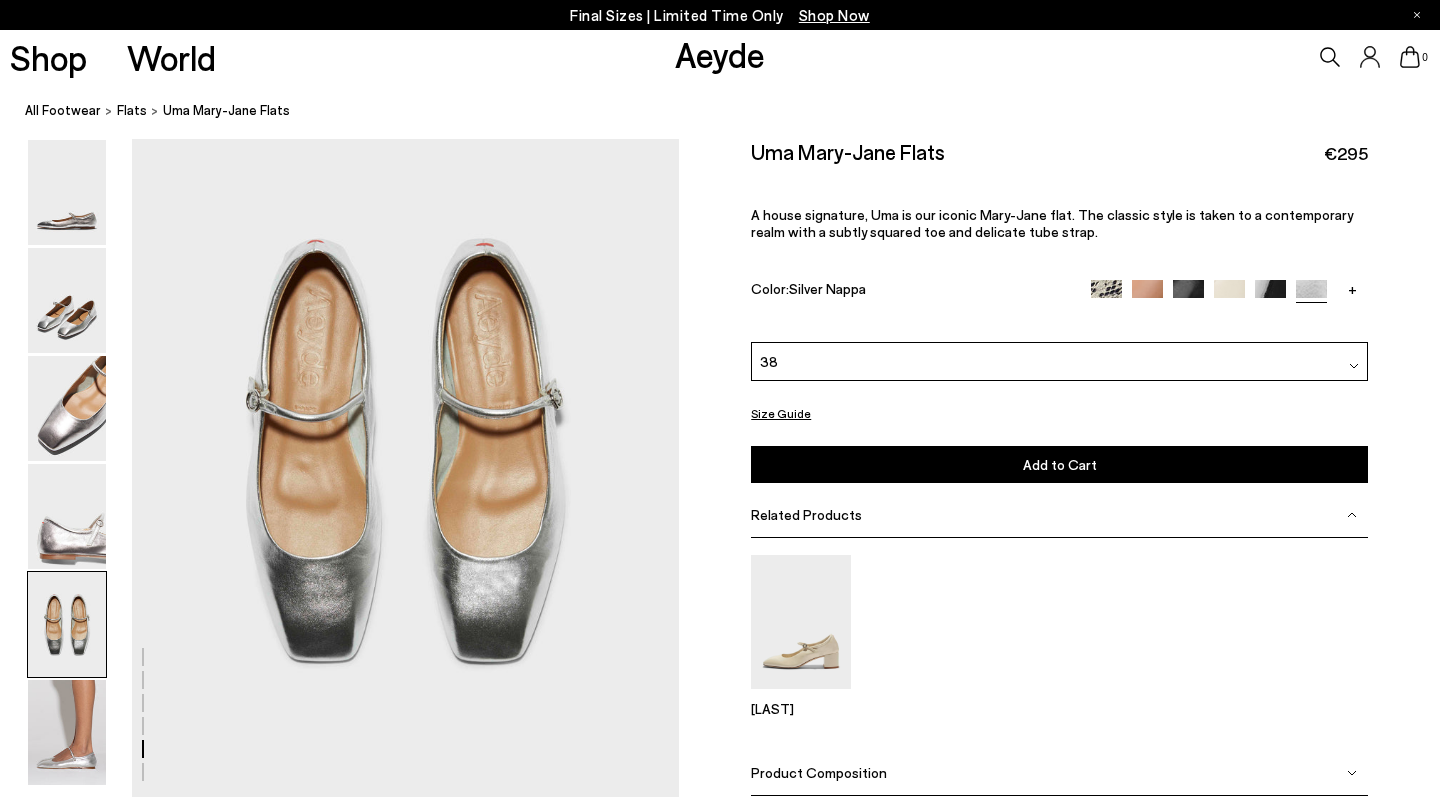 click on "Size Guide" at bounding box center (781, 413) 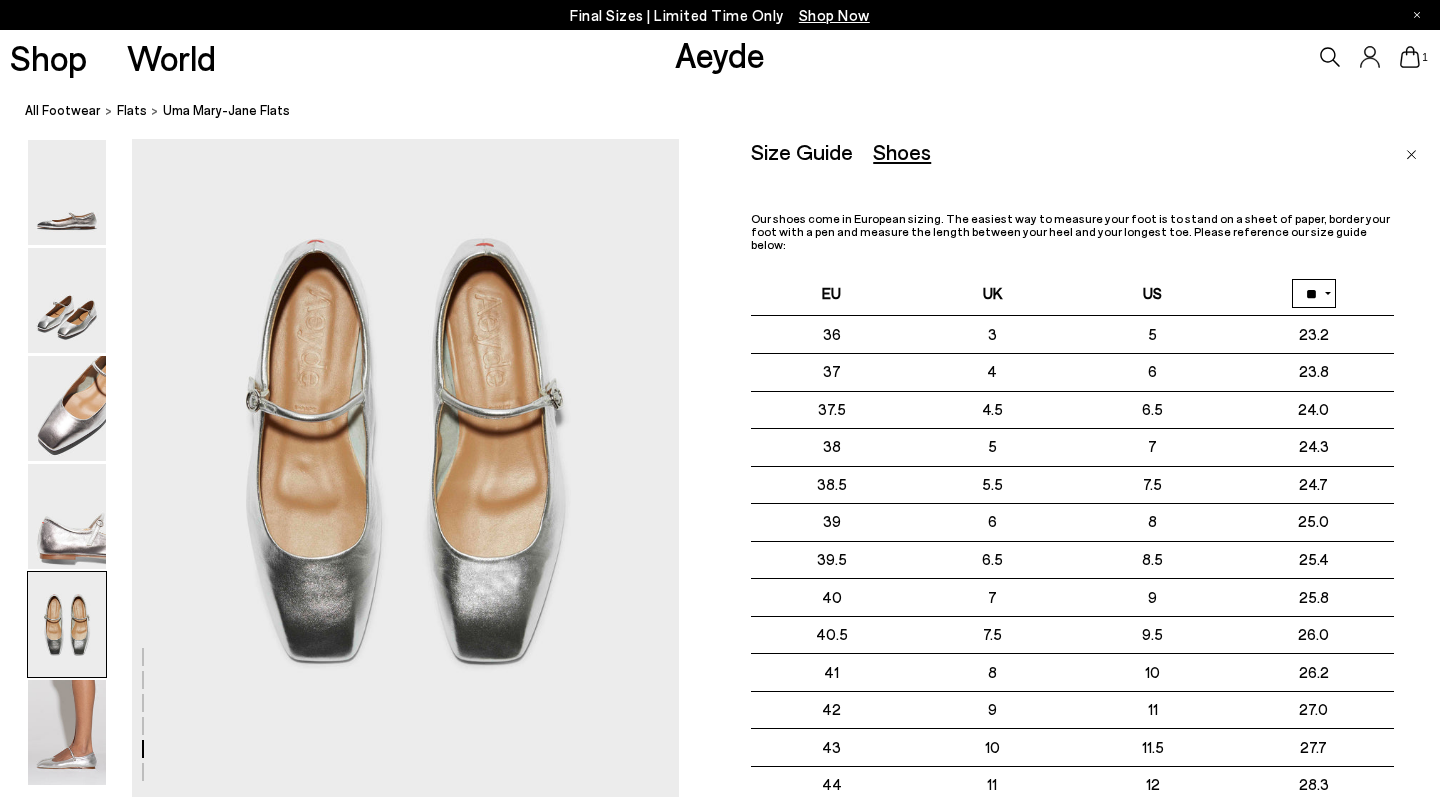 click at bounding box center (1411, 155) 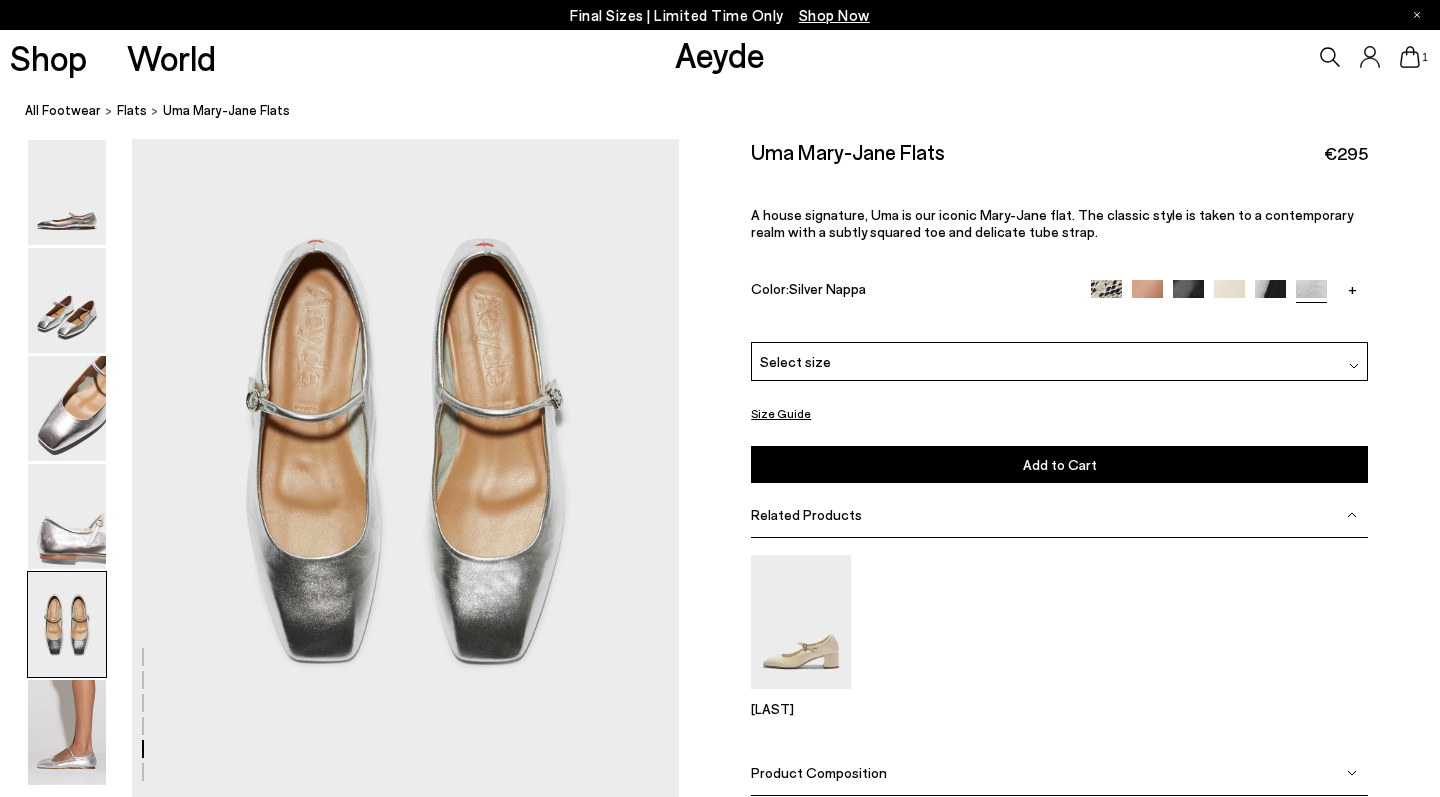 click on "Select size" at bounding box center [1059, 361] 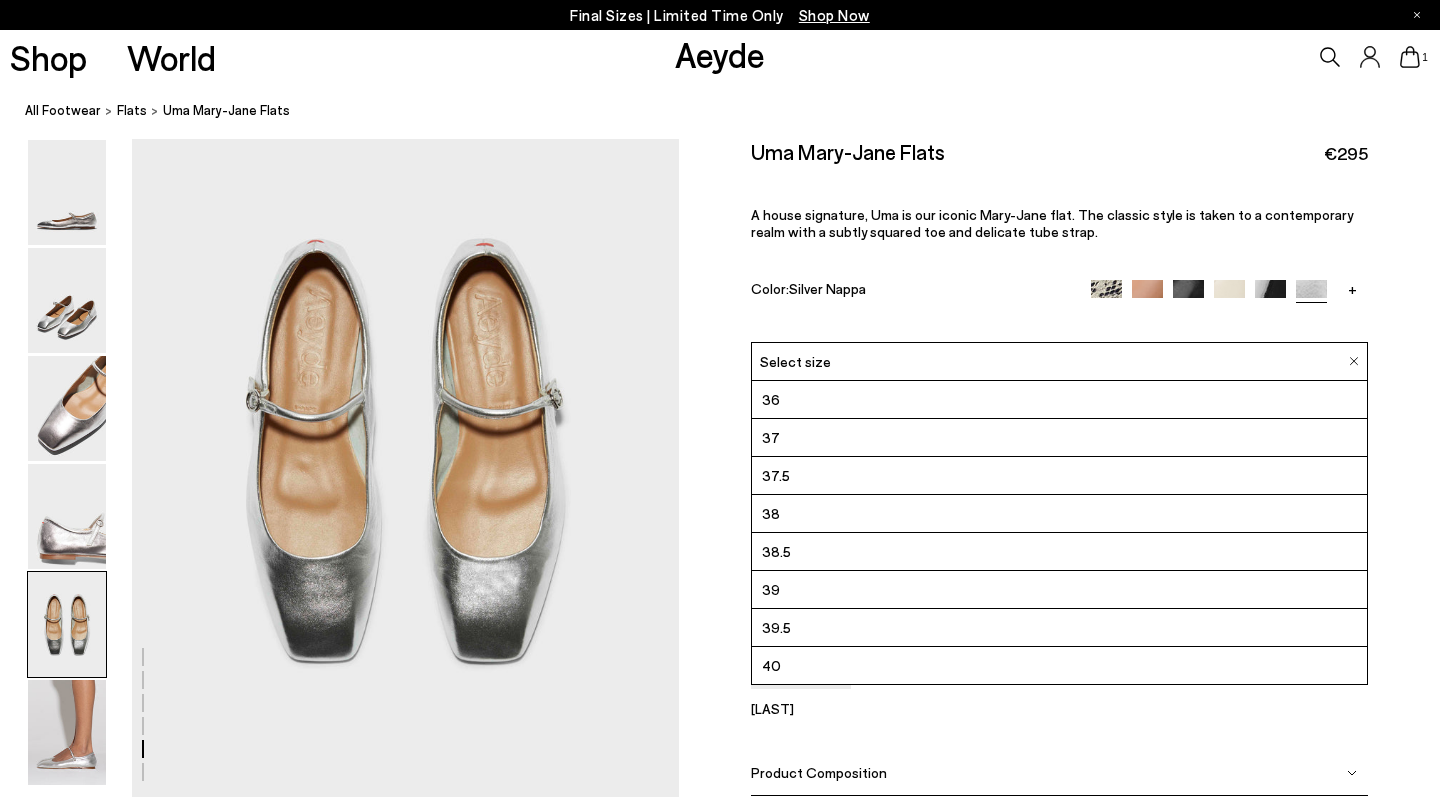 click on "37.5" at bounding box center (1059, 476) 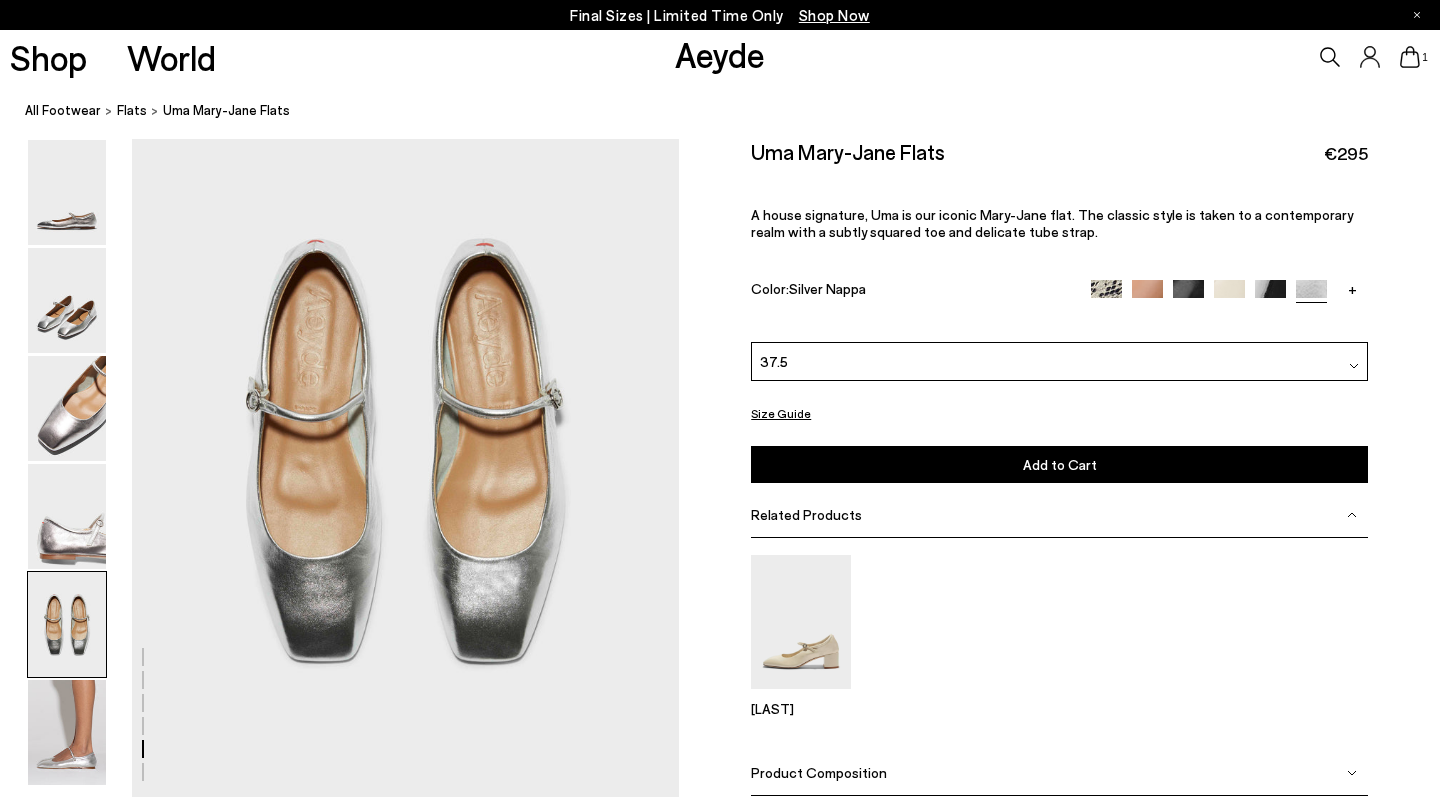 click on "Add to Cart Select a Size First" at bounding box center [1059, 464] 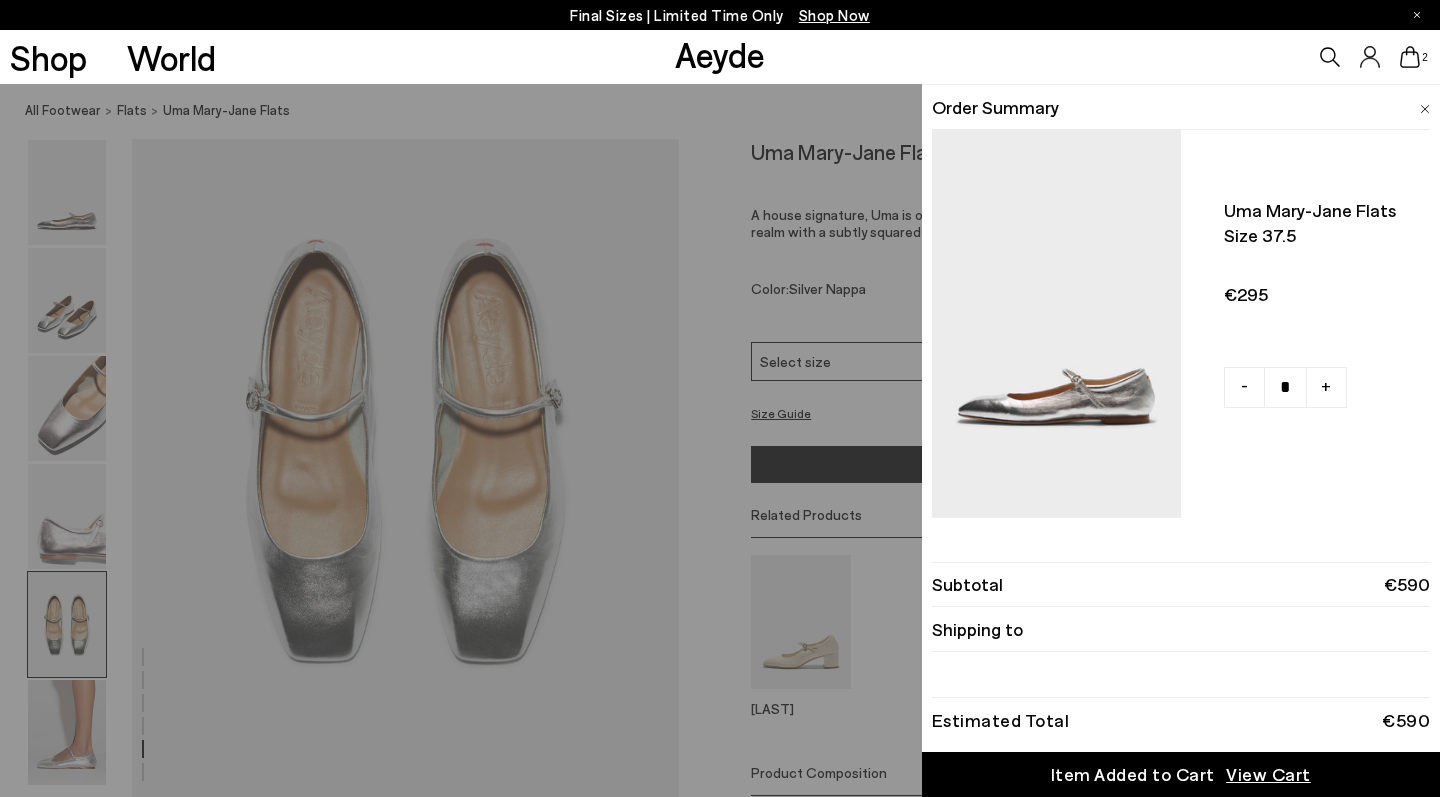 click 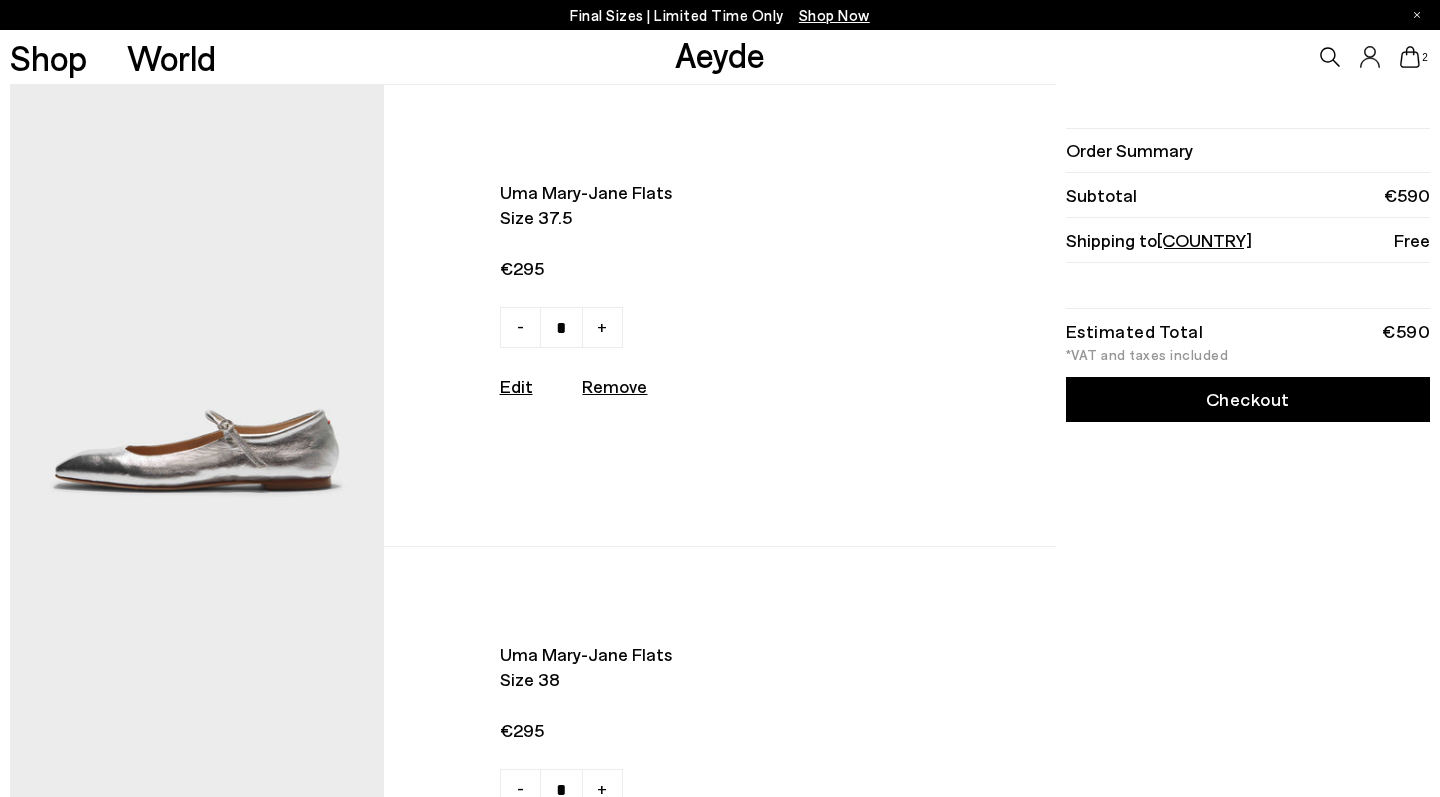 scroll, scrollTop: 0, scrollLeft: 0, axis: both 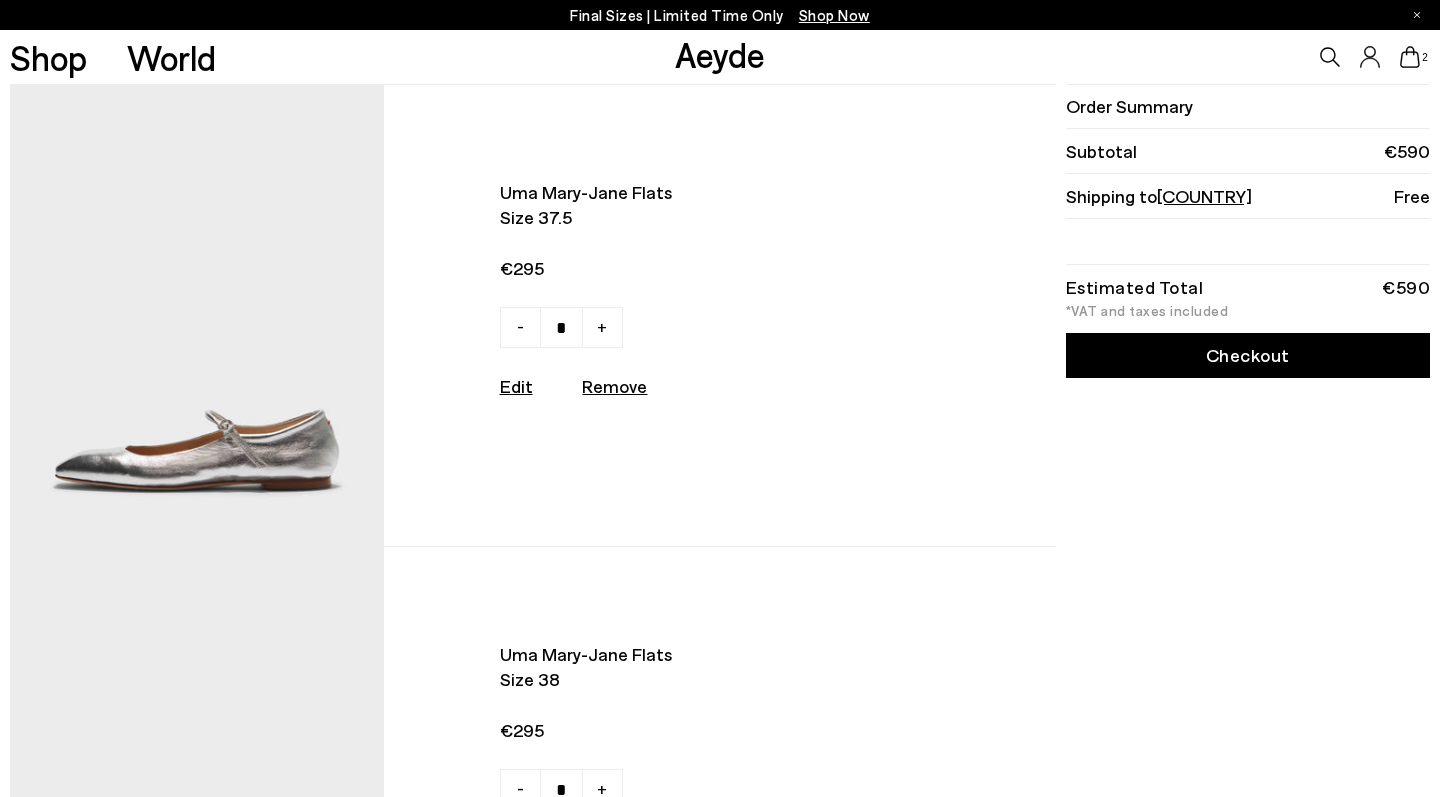 click on "Uma mary-jane flats
Size
37.5
€295
- + Edit Remove" at bounding box center [533, 316] 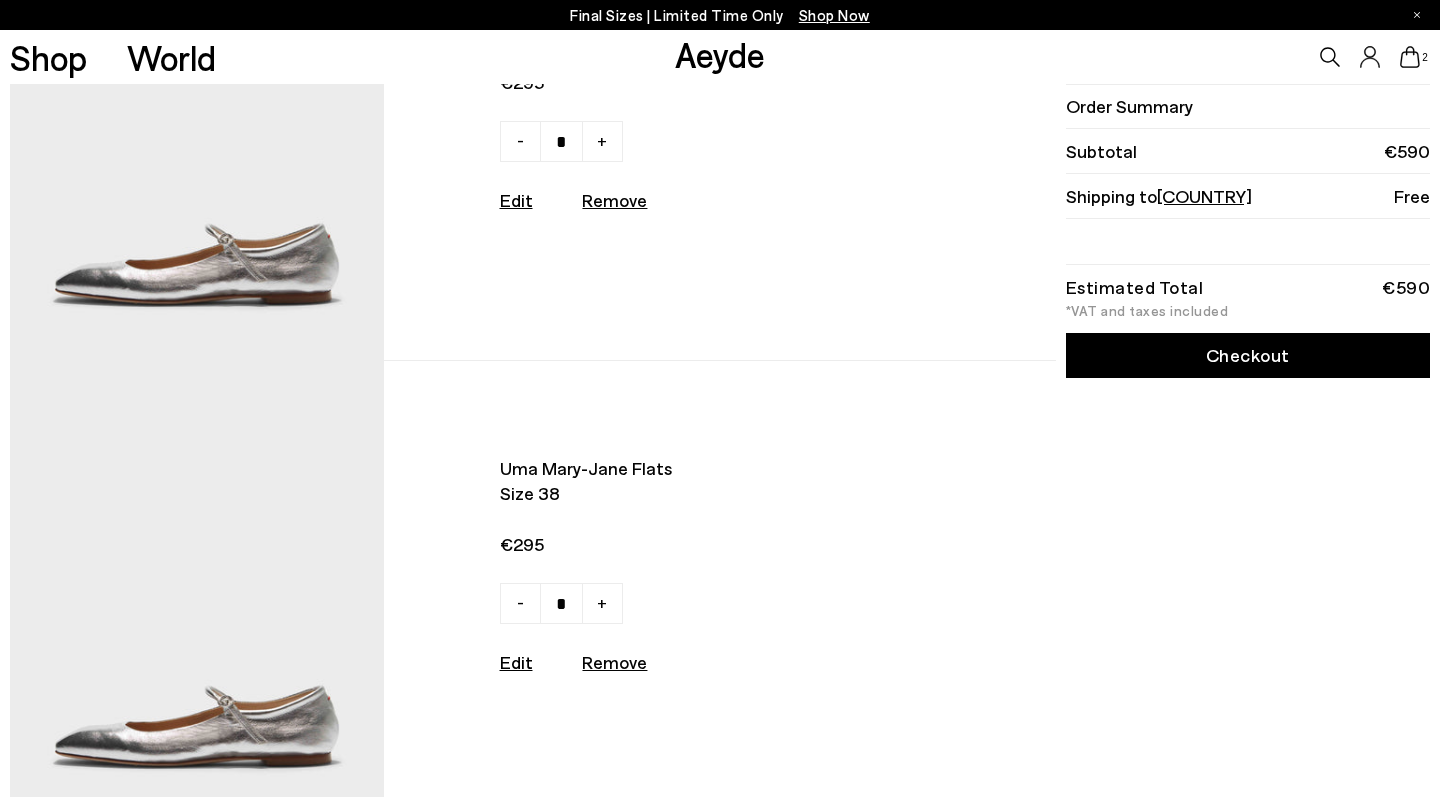 scroll, scrollTop: 217, scrollLeft: 0, axis: vertical 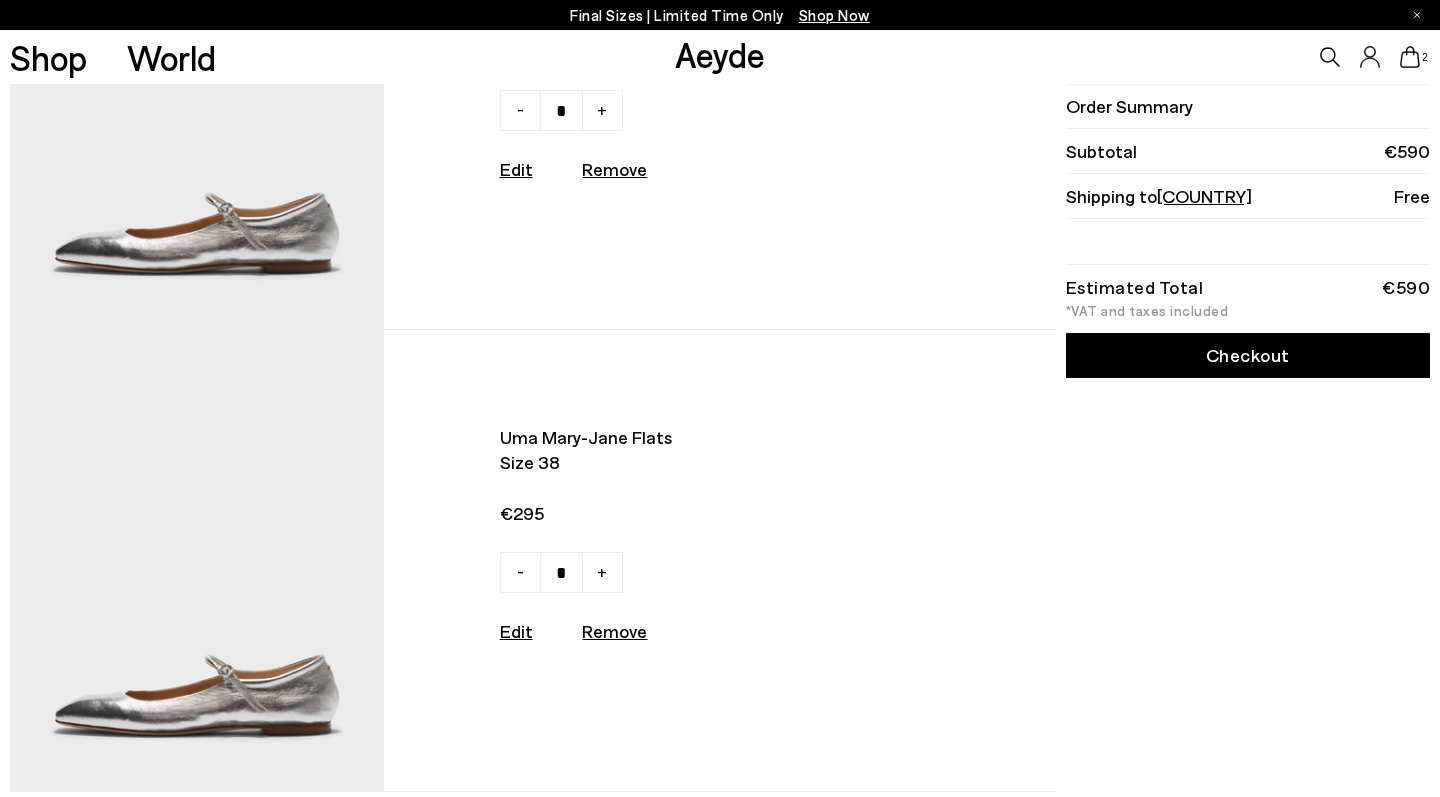 click on "Remove" at bounding box center (614, 631) 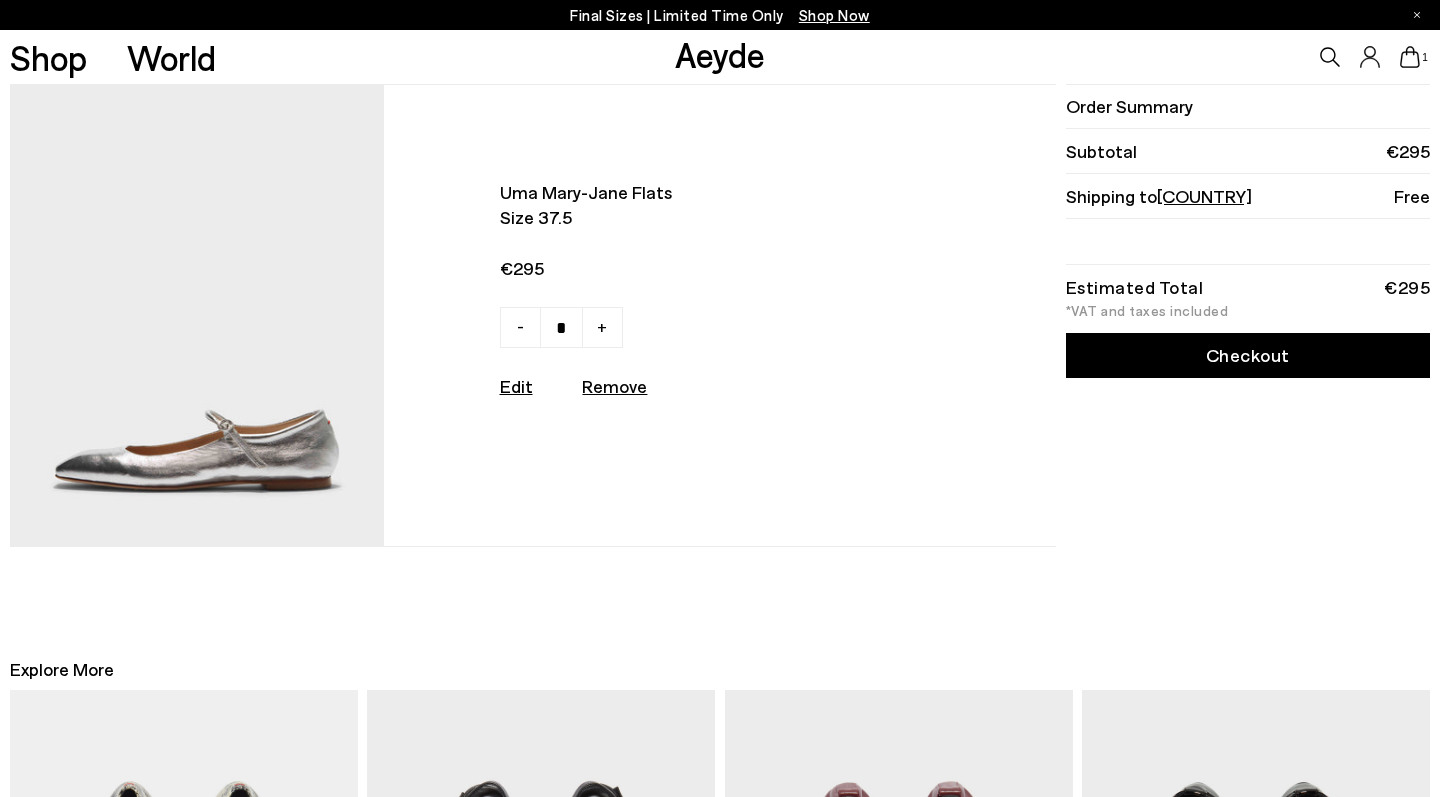 scroll, scrollTop: 0, scrollLeft: 0, axis: both 